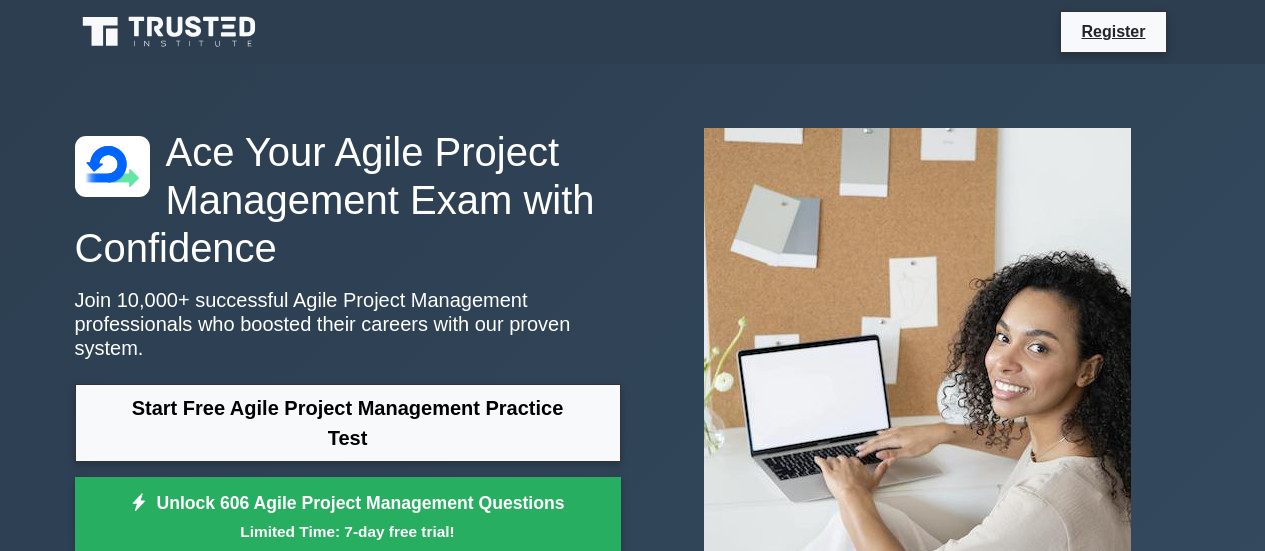 scroll, scrollTop: 100, scrollLeft: 0, axis: vertical 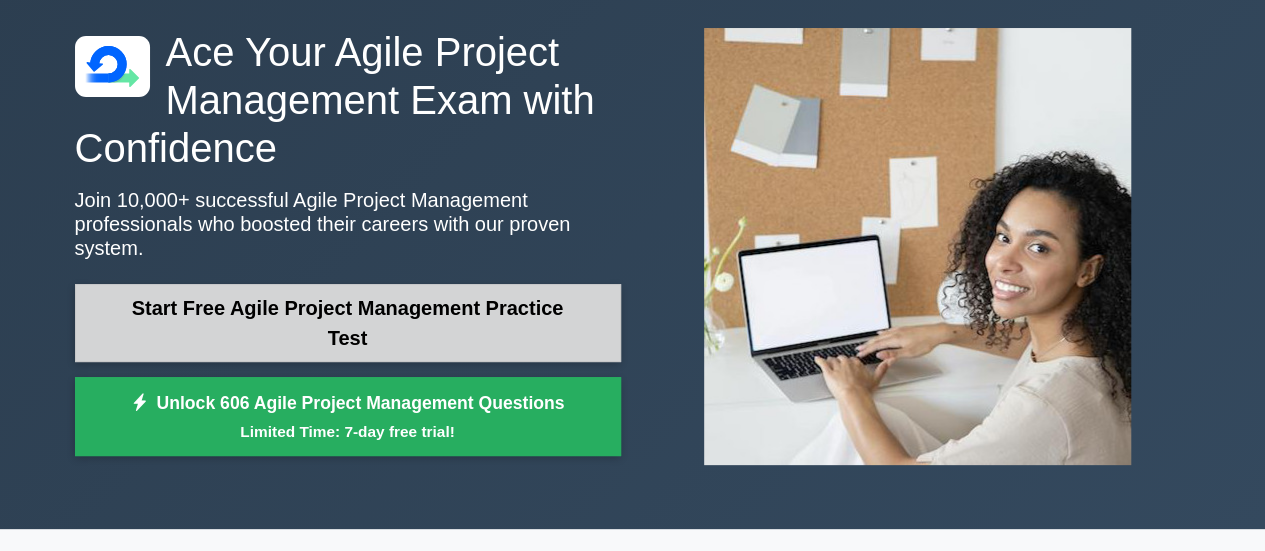 click on "Start Free Agile Project Management Practice Test" at bounding box center (348, 323) 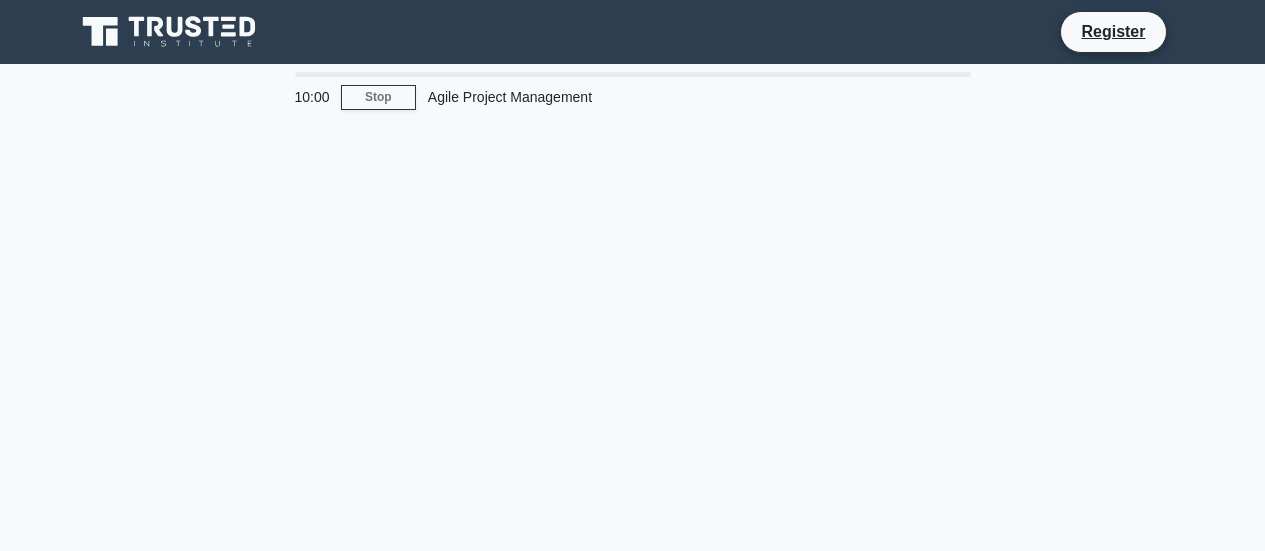 scroll, scrollTop: 0, scrollLeft: 0, axis: both 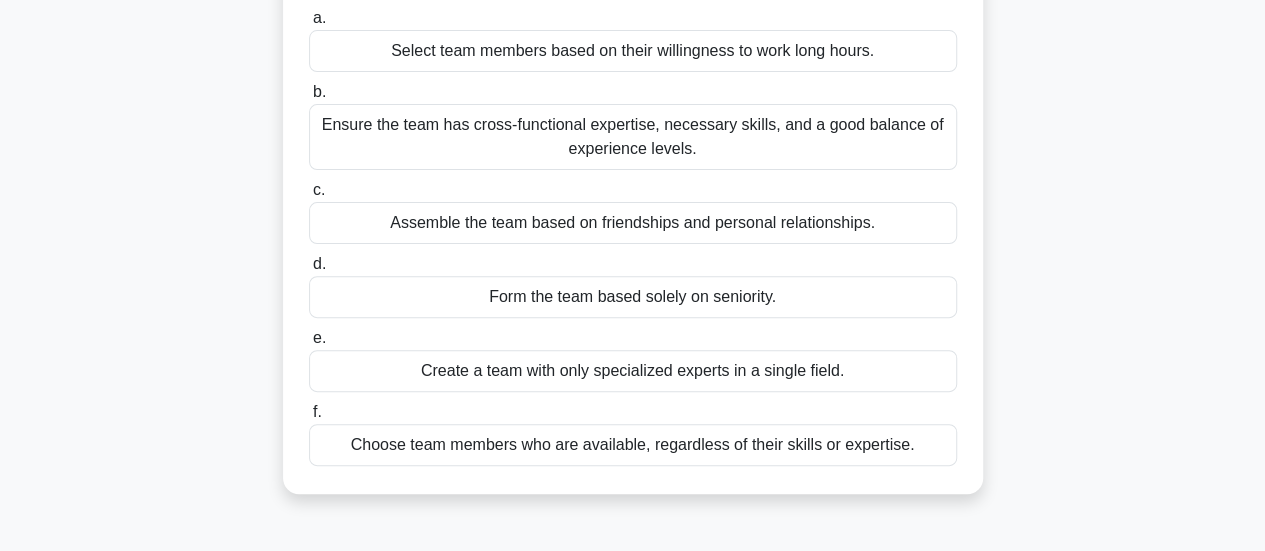 click on "Ensure the team has cross-functional expertise, necessary skills, and a good balance of experience levels." at bounding box center [633, 137] 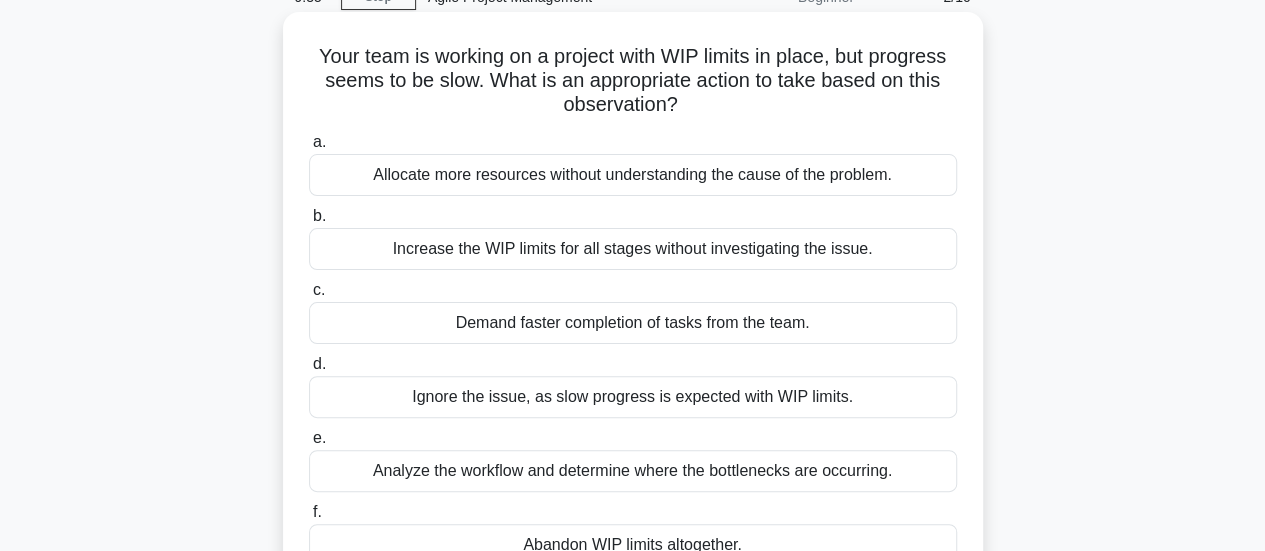 scroll, scrollTop: 300, scrollLeft: 0, axis: vertical 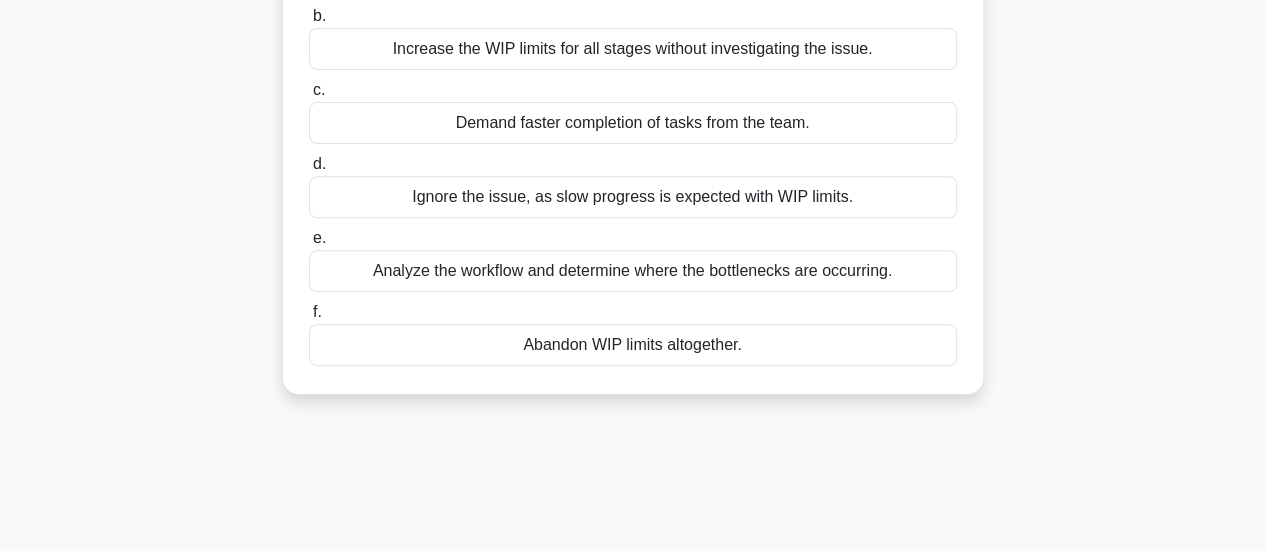 click on "Analyze the workflow and determine where the bottlenecks are occurring." at bounding box center (633, 271) 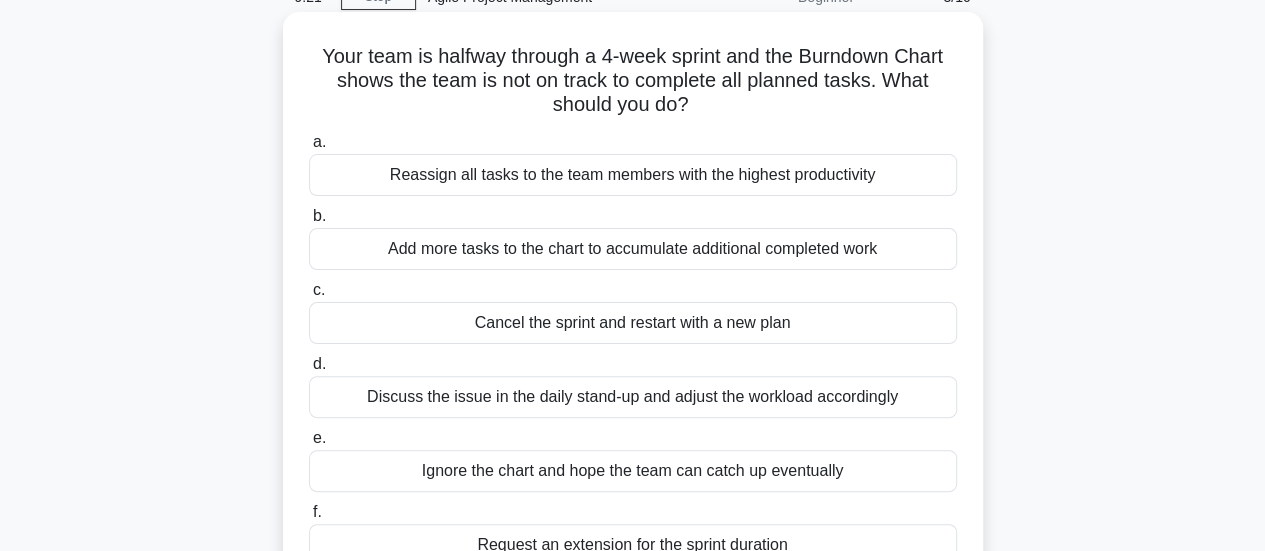 scroll, scrollTop: 200, scrollLeft: 0, axis: vertical 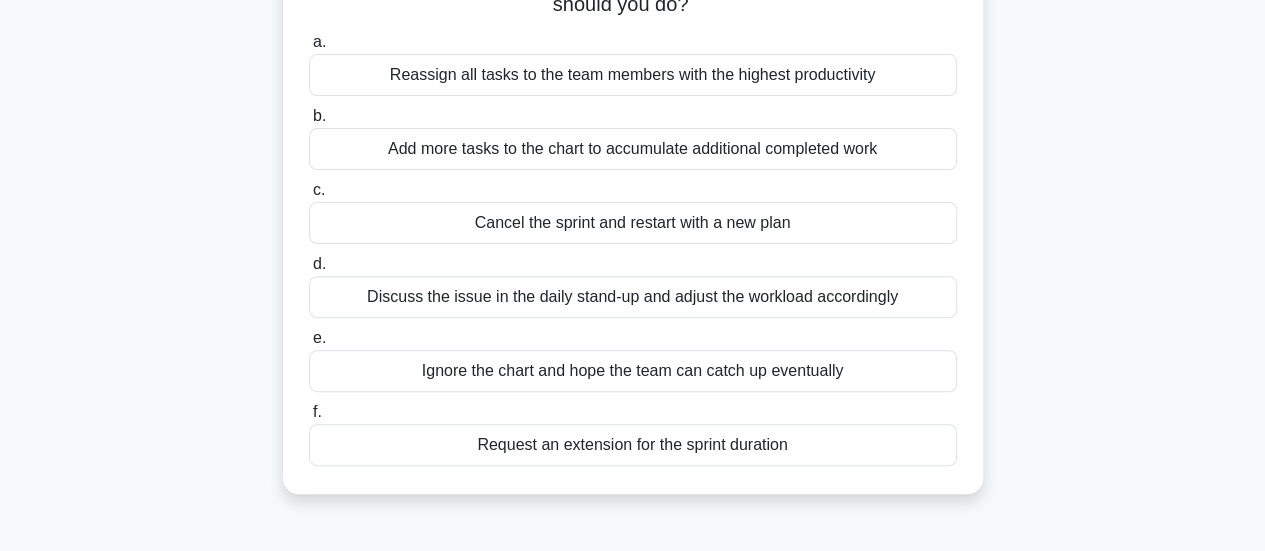 click on "Discuss the issue in the daily stand-up and adjust the workload accordingly" at bounding box center [633, 297] 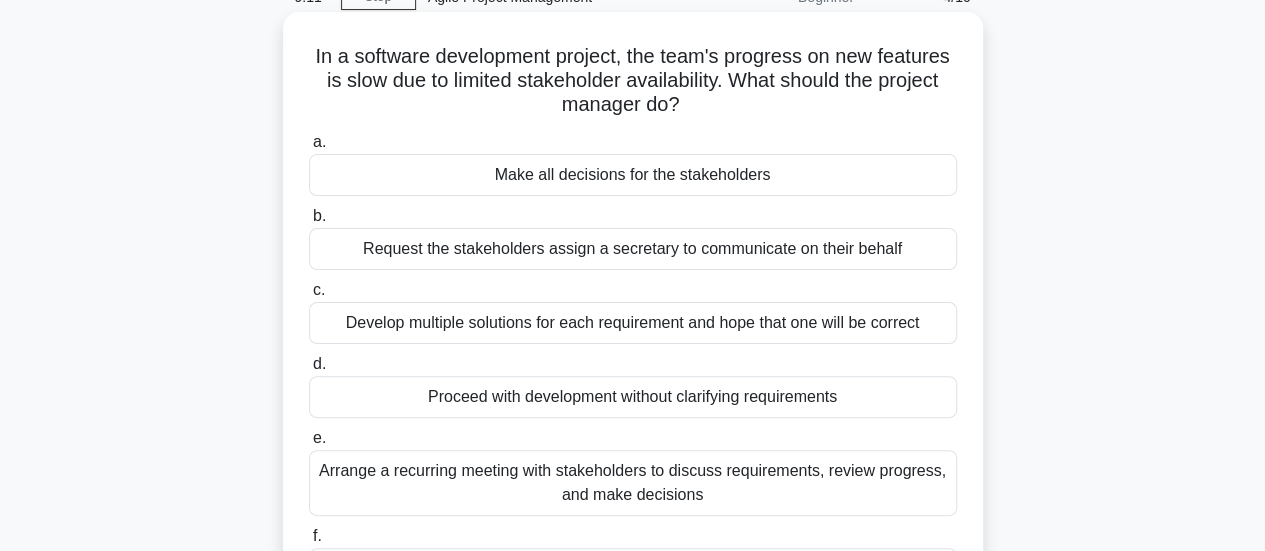 scroll, scrollTop: 200, scrollLeft: 0, axis: vertical 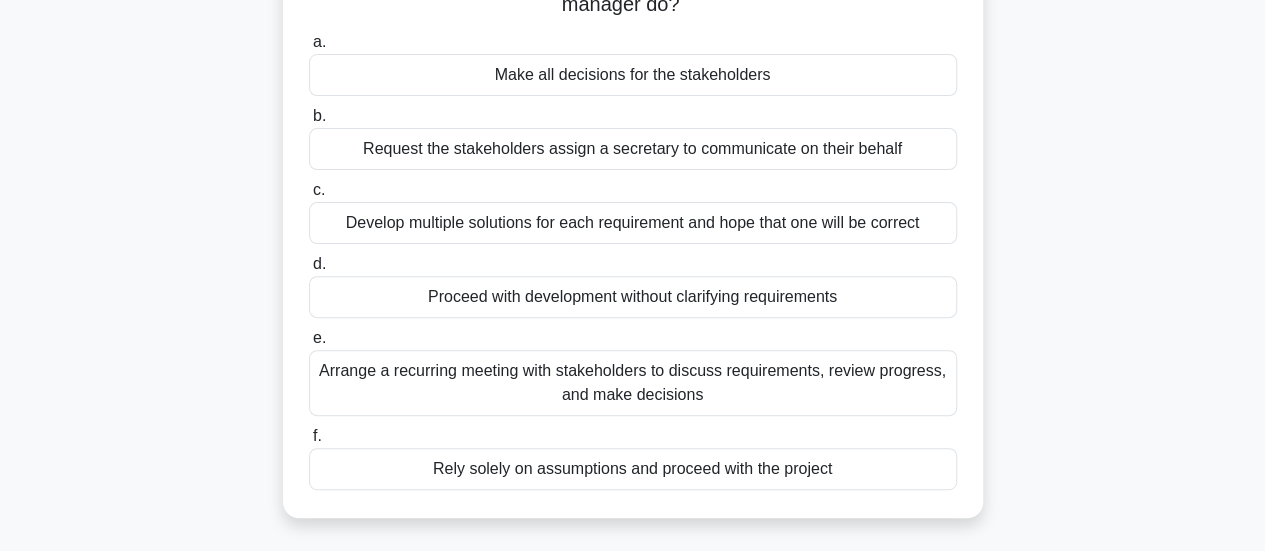 click on "Arrange a recurring meeting with stakeholders to discuss requirements, review progress, and make decisions" at bounding box center [633, 383] 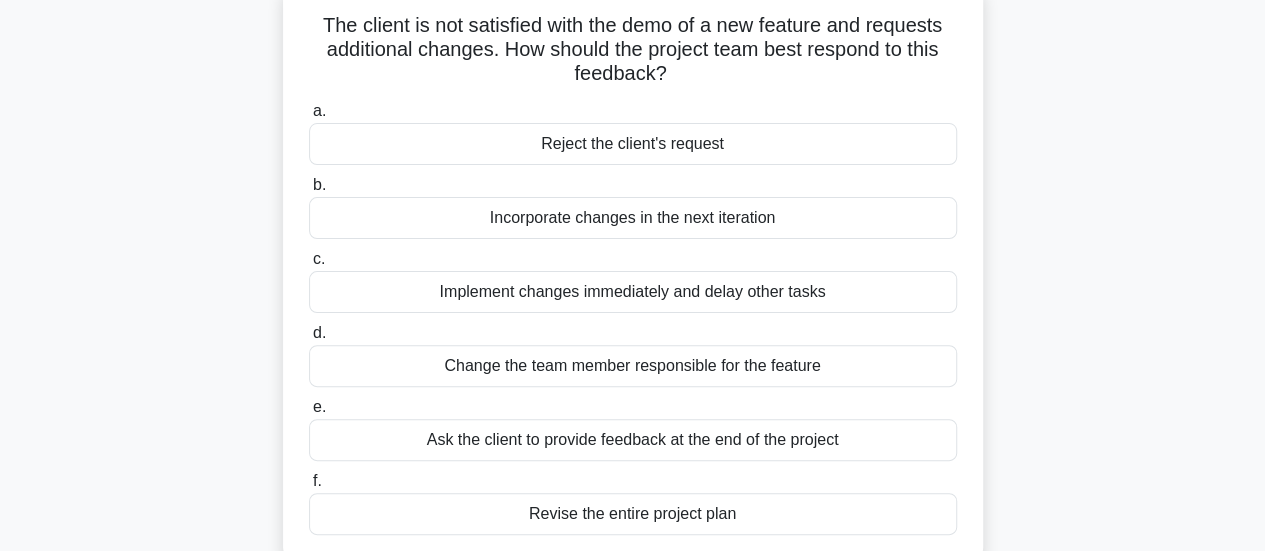 scroll, scrollTop: 100, scrollLeft: 0, axis: vertical 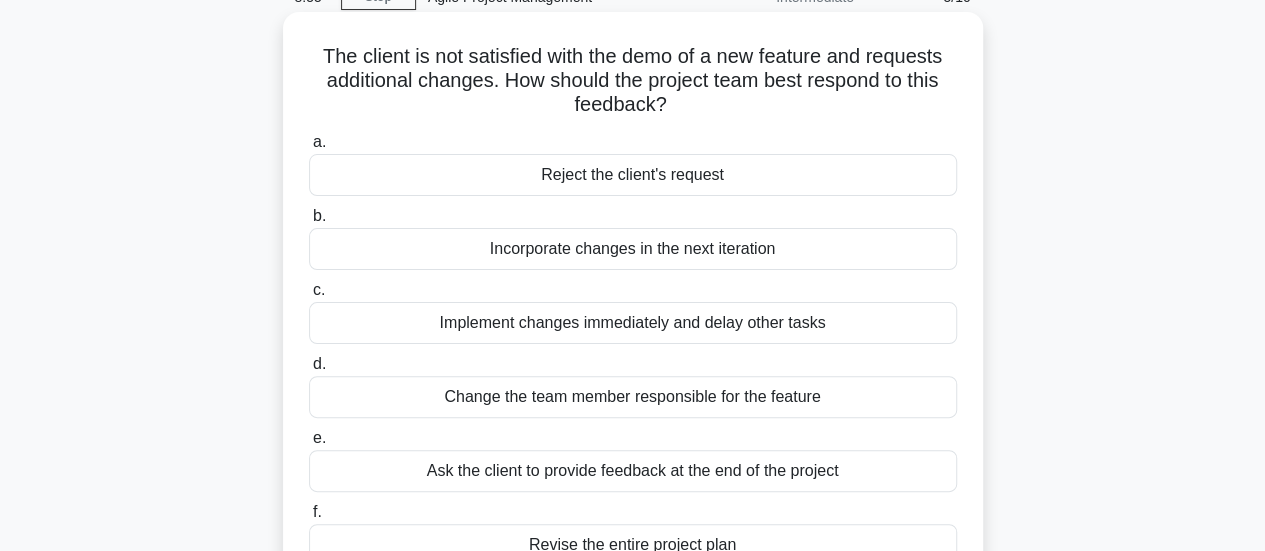 click on "Incorporate changes in the next iteration" at bounding box center (633, 249) 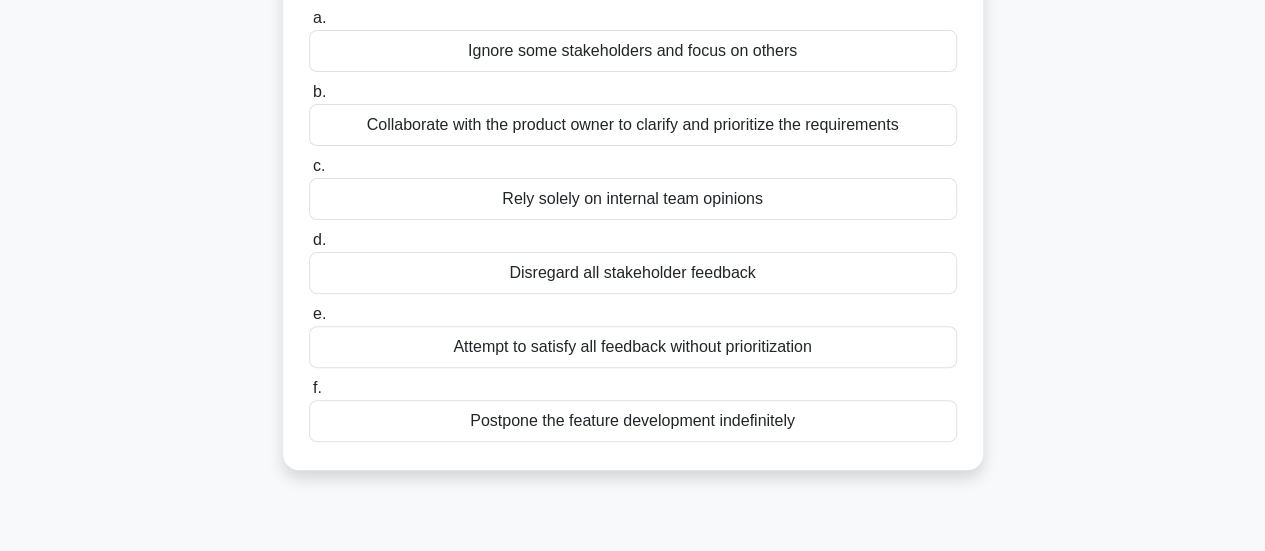scroll, scrollTop: 100, scrollLeft: 0, axis: vertical 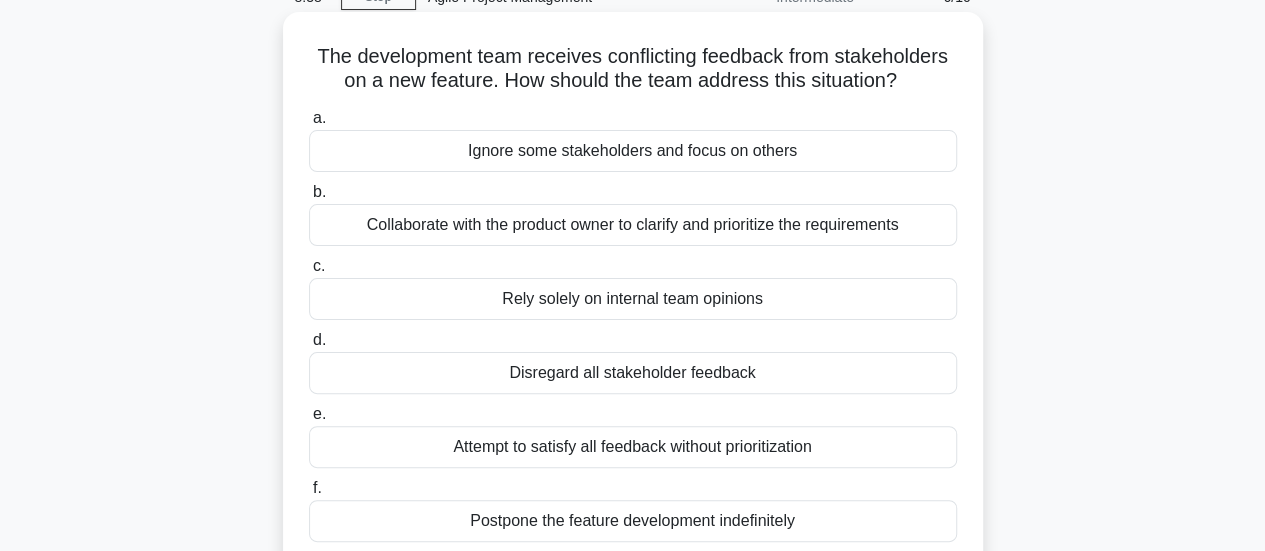 click on "Collaborate with the product owner to clarify and prioritize the requirements" at bounding box center [633, 225] 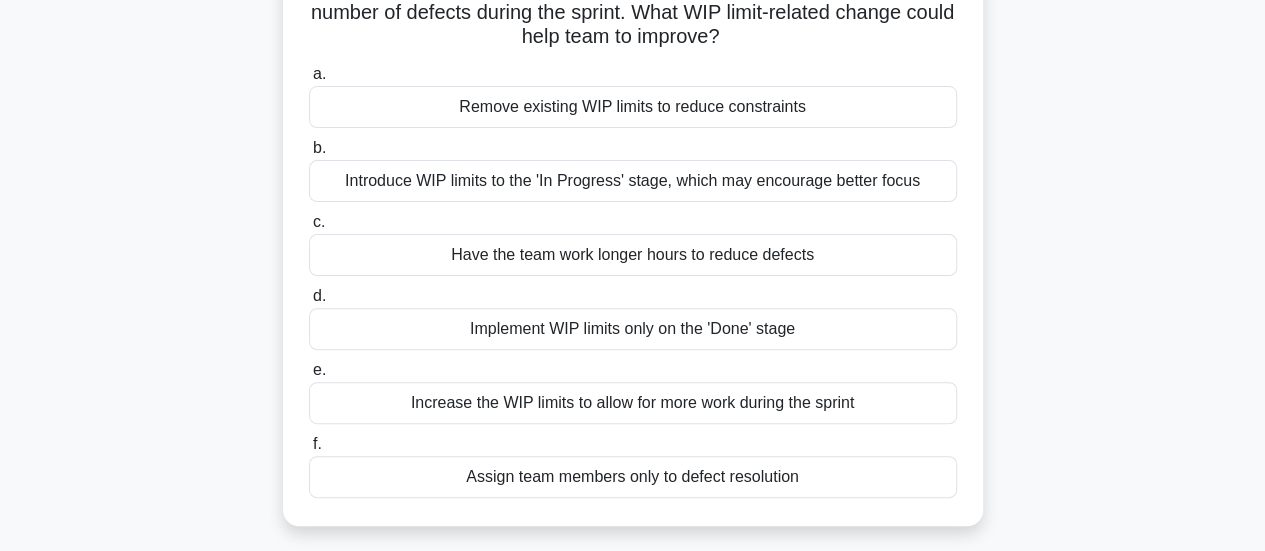 scroll, scrollTop: 200, scrollLeft: 0, axis: vertical 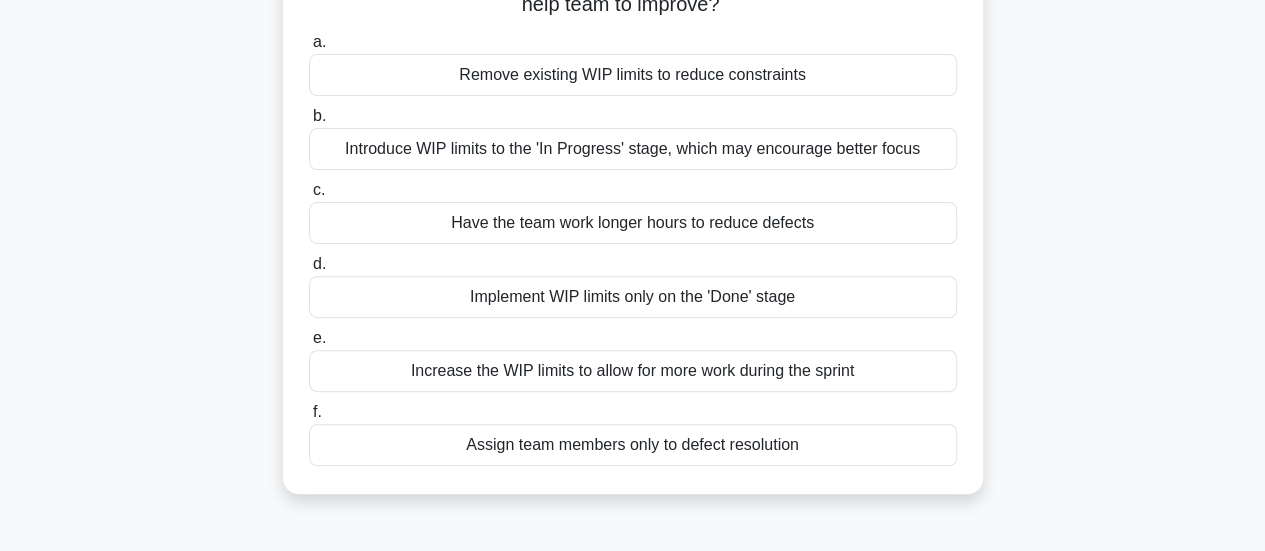 click on "Introduce WIP limits to the 'In Progress' stage, which may encourage better focus" at bounding box center [633, 149] 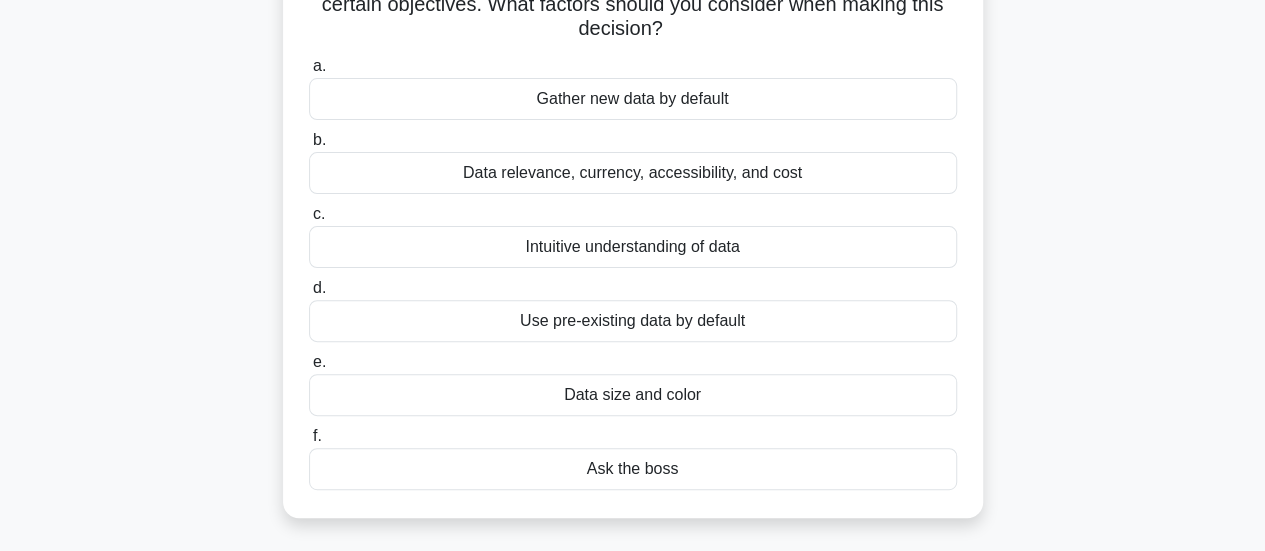 scroll, scrollTop: 100, scrollLeft: 0, axis: vertical 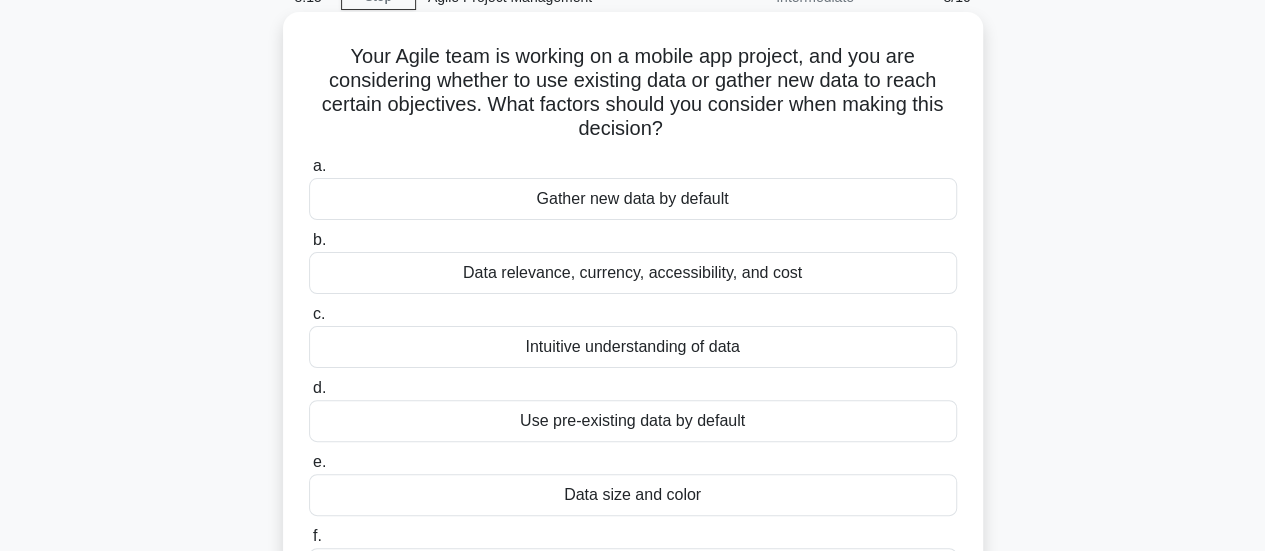click on "Data relevance, currency, accessibility, and cost" at bounding box center [633, 273] 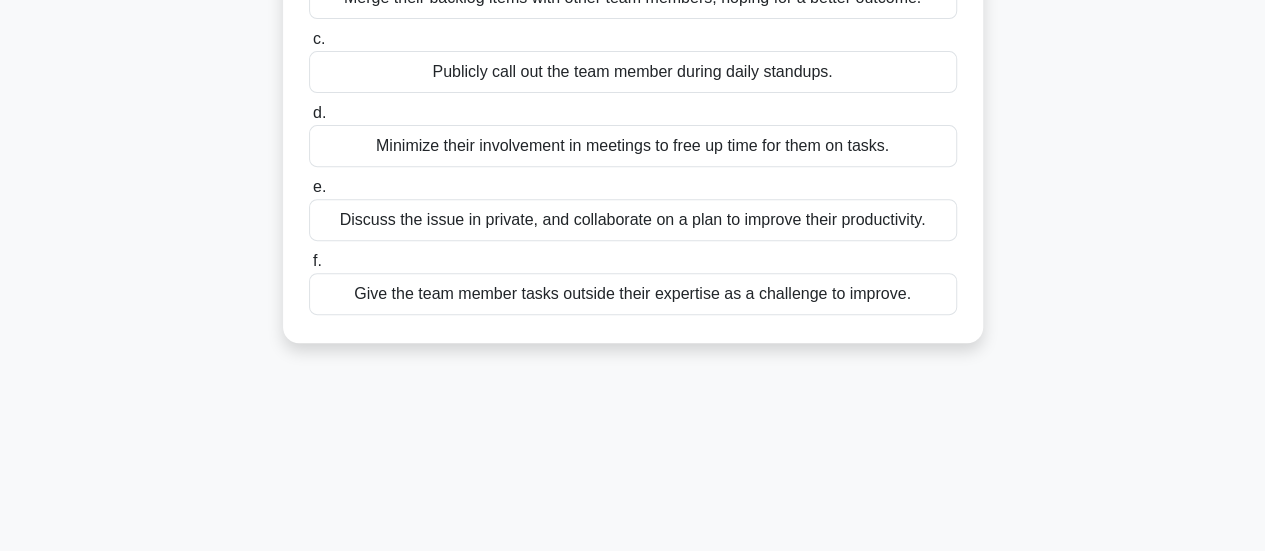scroll, scrollTop: 200, scrollLeft: 0, axis: vertical 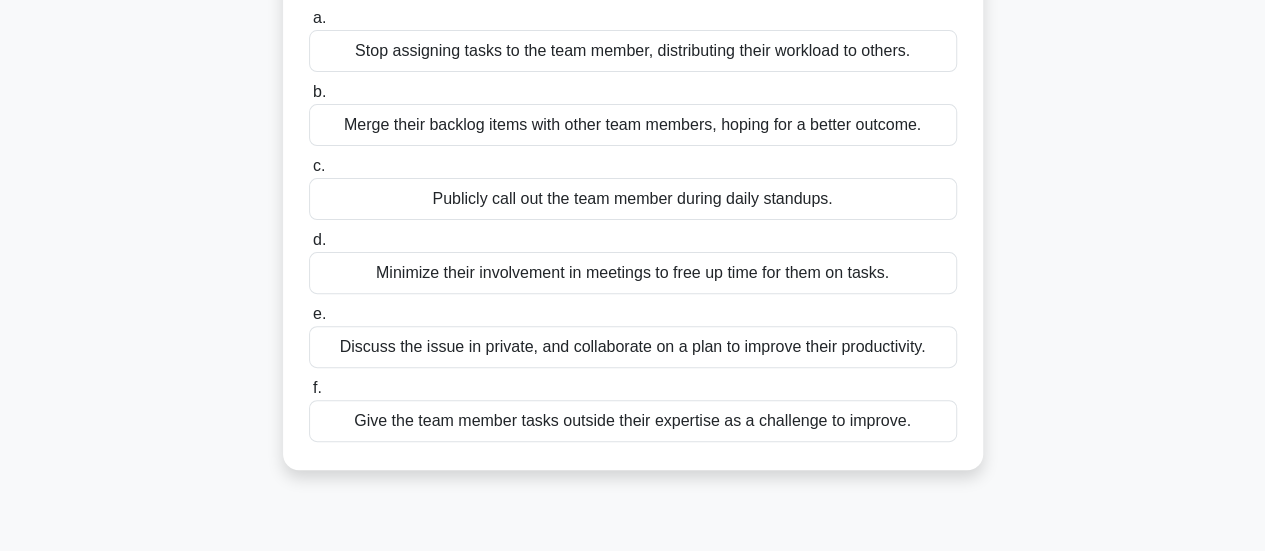 click on "Discuss the issue in private, and collaborate on a plan to improve their productivity." at bounding box center (633, 347) 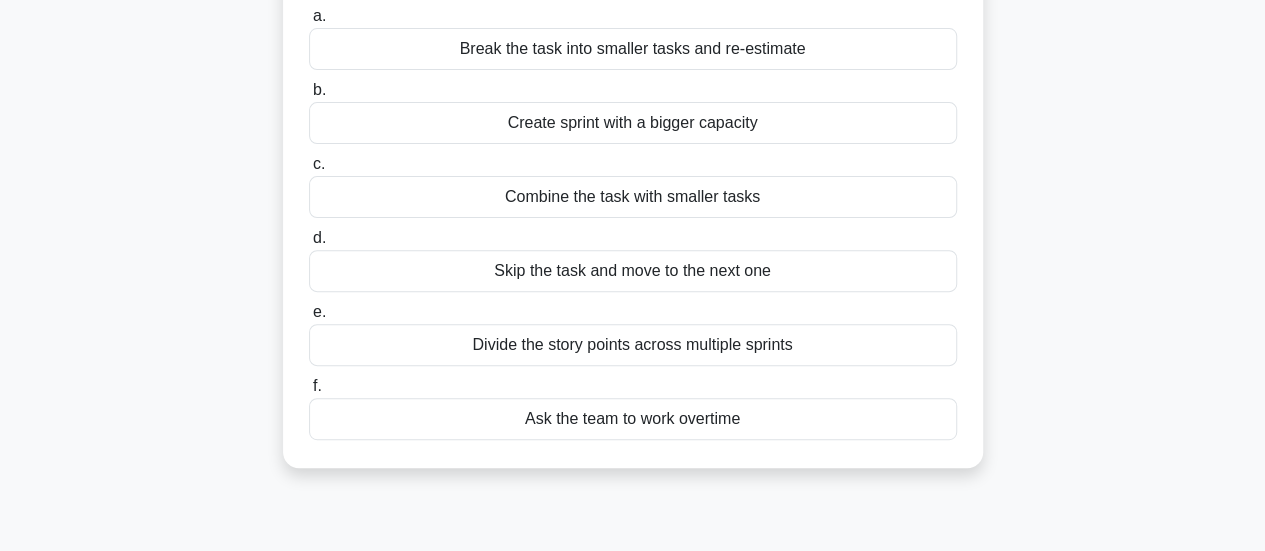 scroll, scrollTop: 200, scrollLeft: 0, axis: vertical 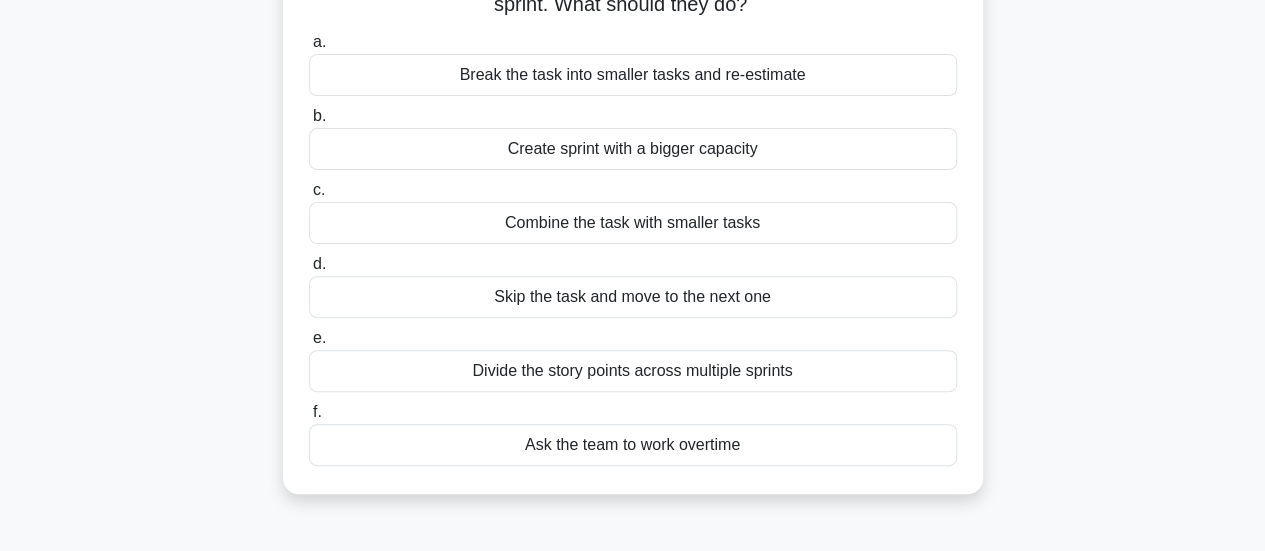 click on "Break the task into smaller tasks and re-estimate" at bounding box center (633, 75) 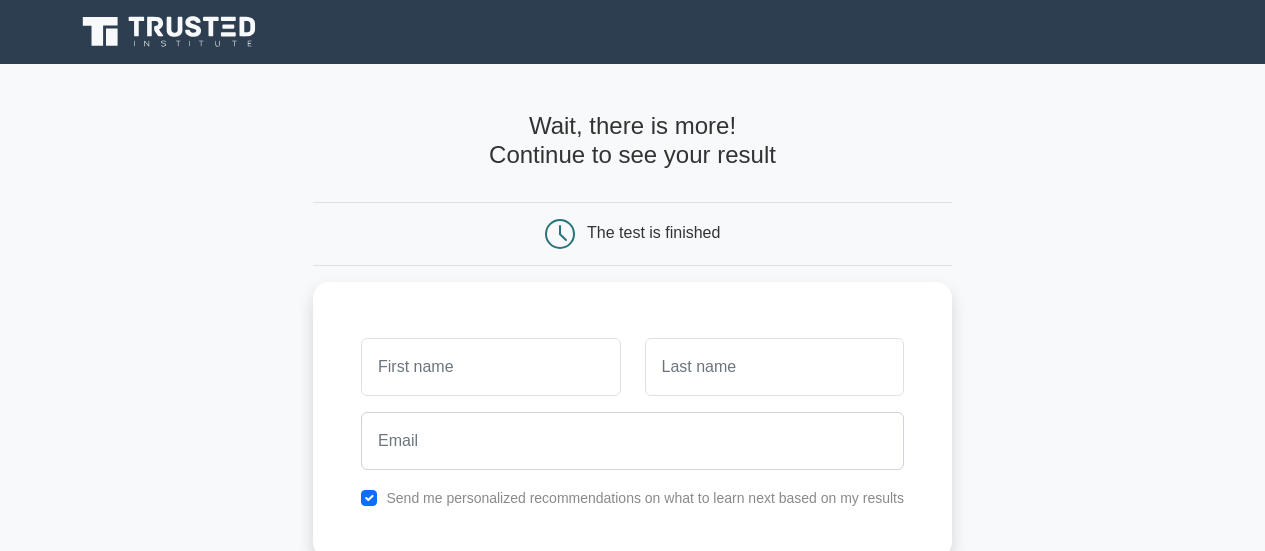 scroll, scrollTop: 0, scrollLeft: 0, axis: both 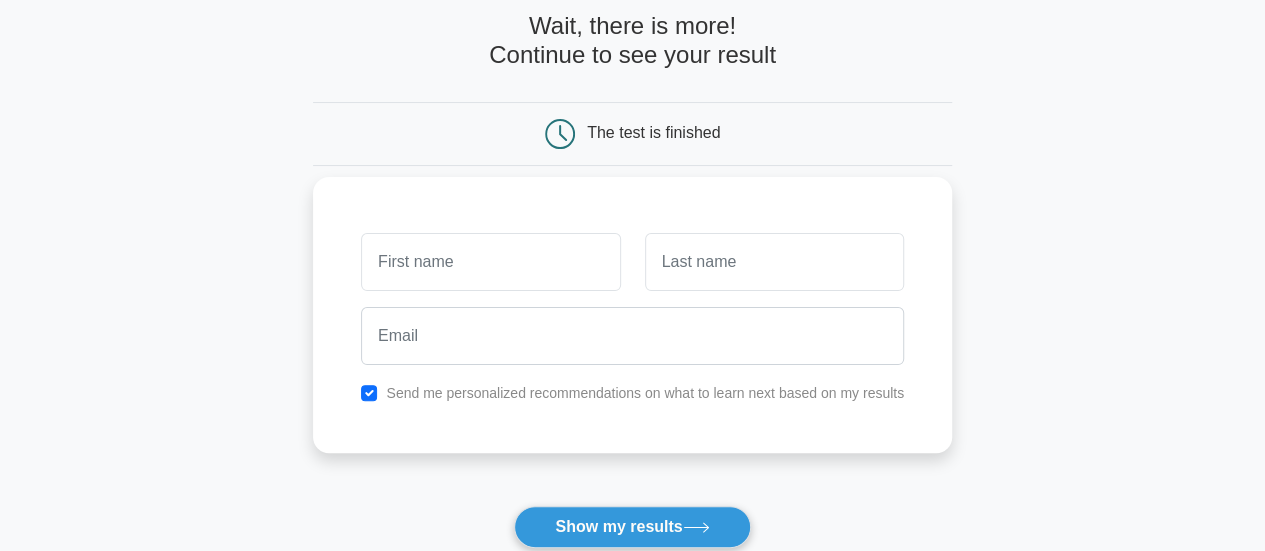 click at bounding box center [490, 262] 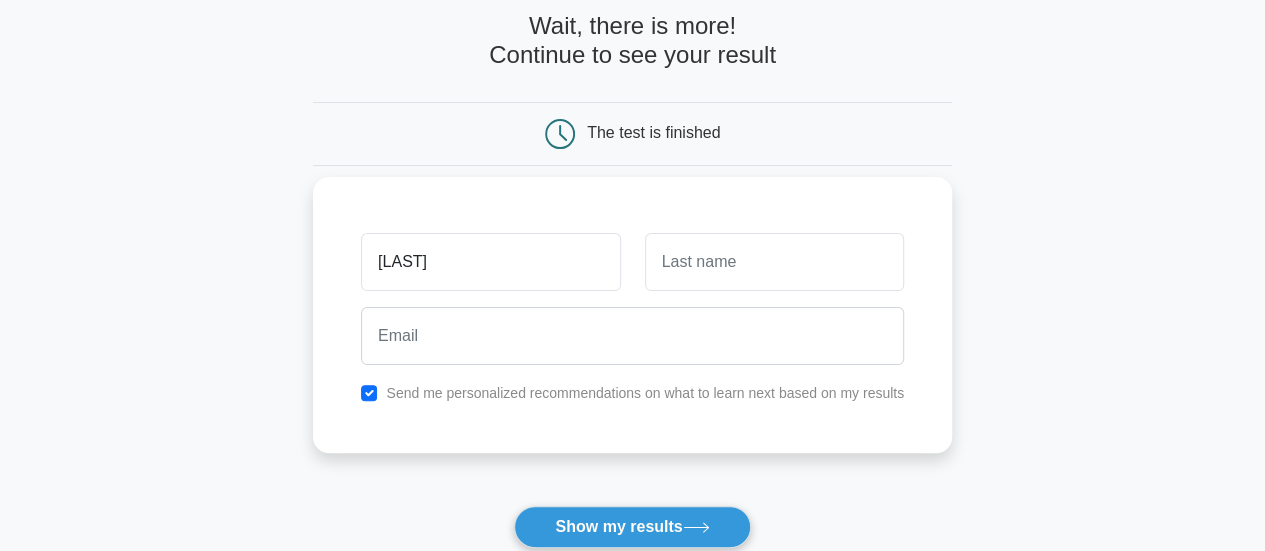 type on "Ranjani" 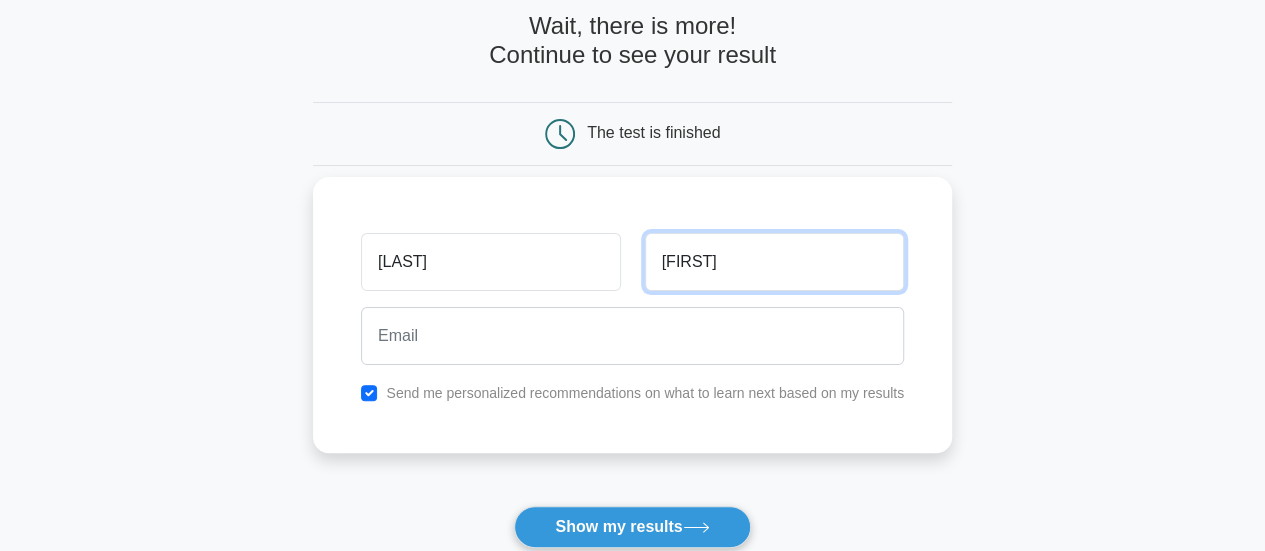 type on "Arjun" 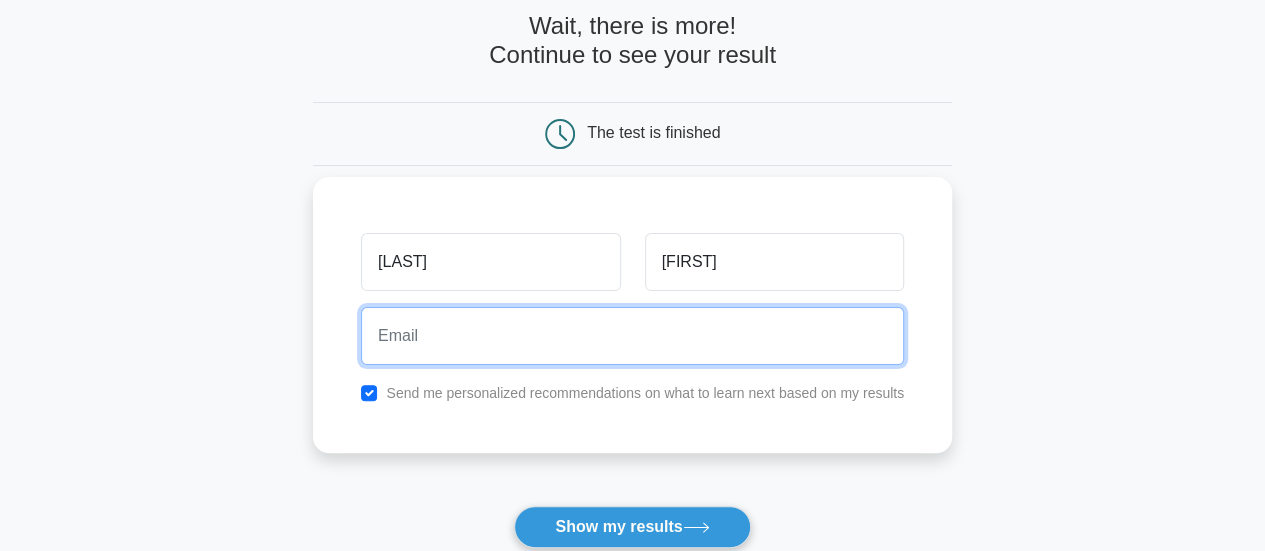 click at bounding box center (632, 336) 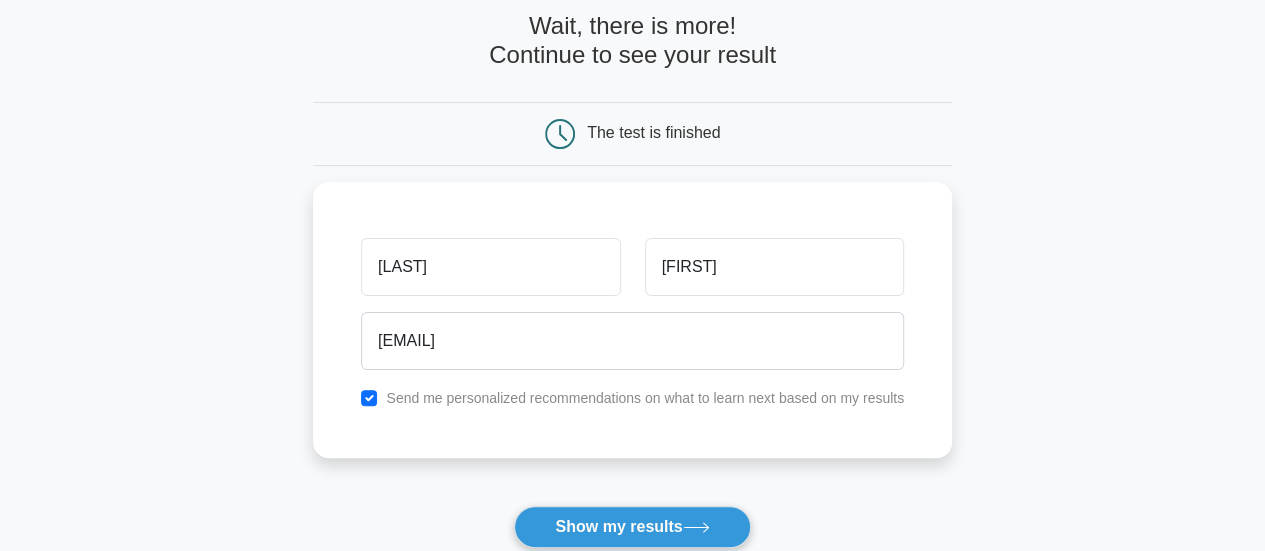 click on "Show my results" at bounding box center (632, 527) 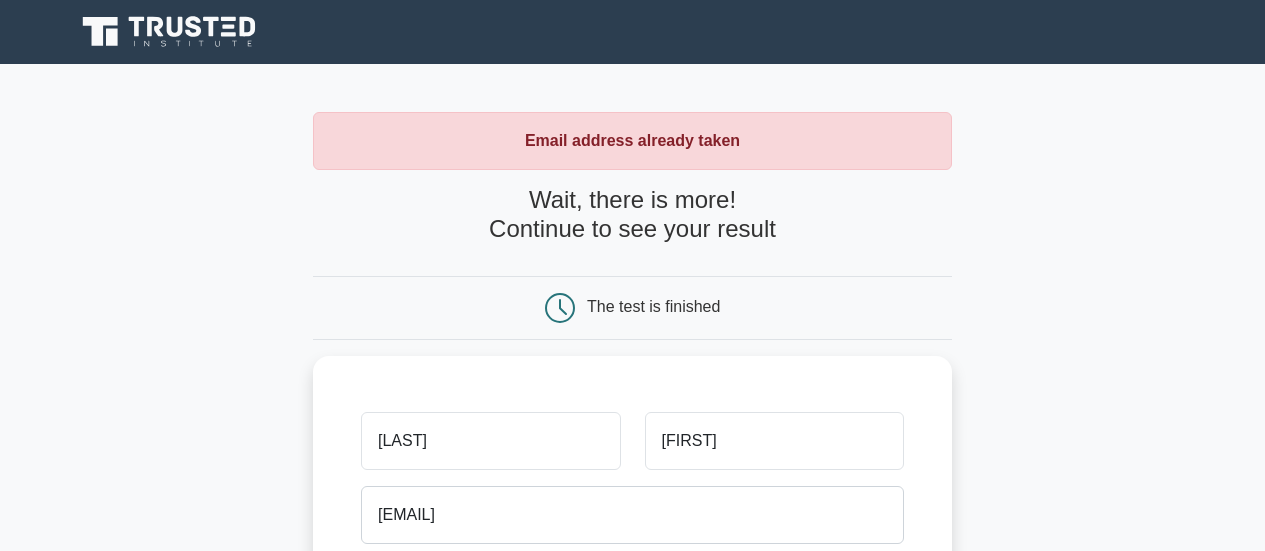 scroll, scrollTop: 0, scrollLeft: 0, axis: both 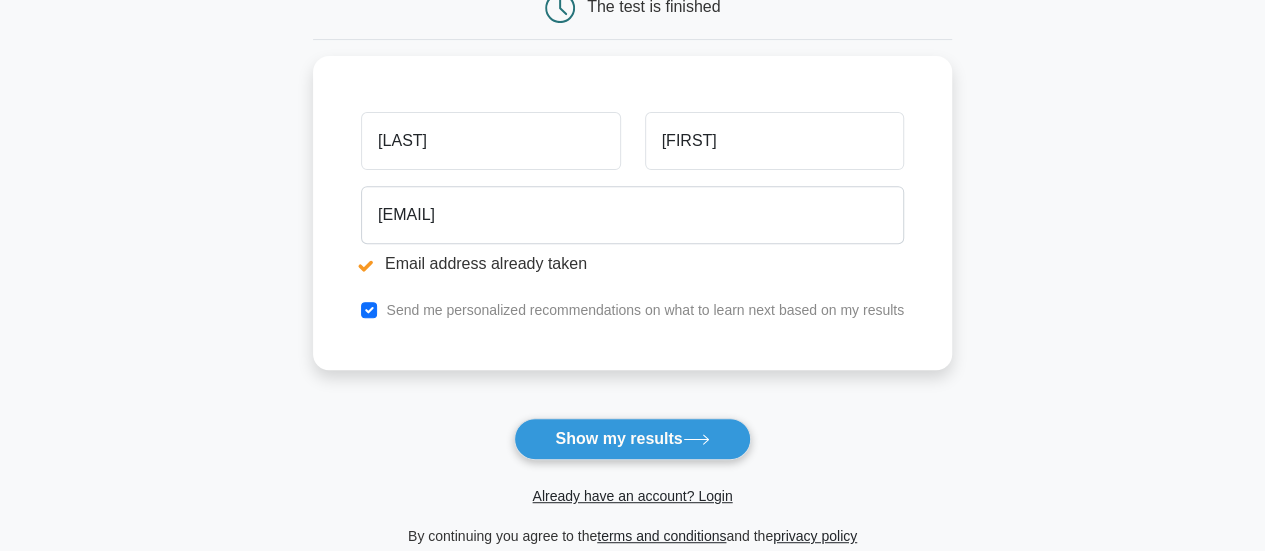 click on "Show my results" at bounding box center [632, 439] 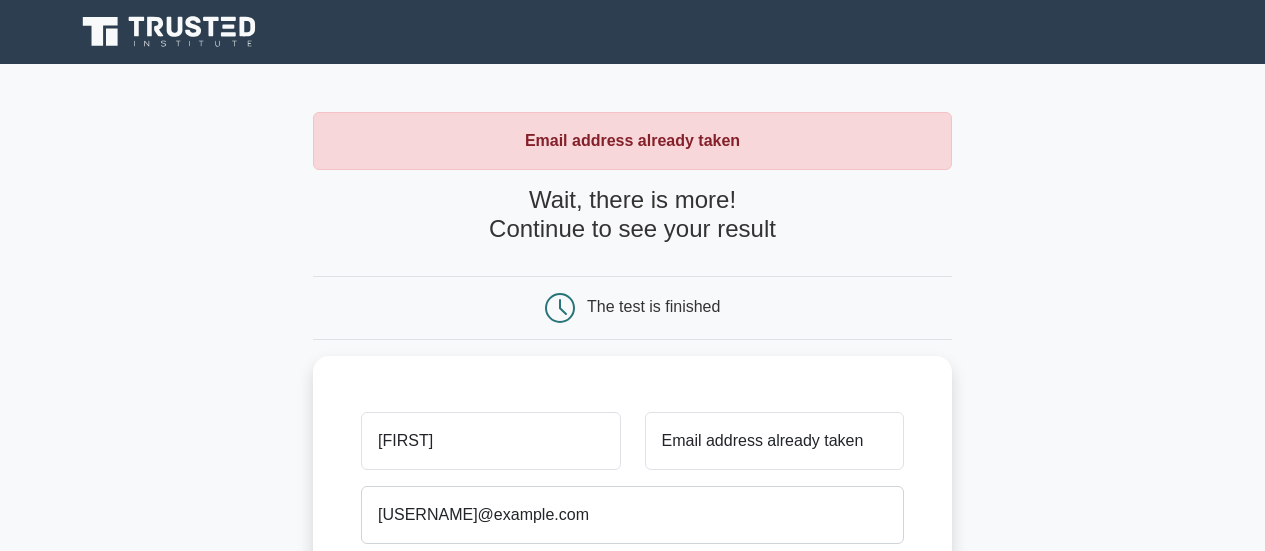 scroll, scrollTop: 0, scrollLeft: 0, axis: both 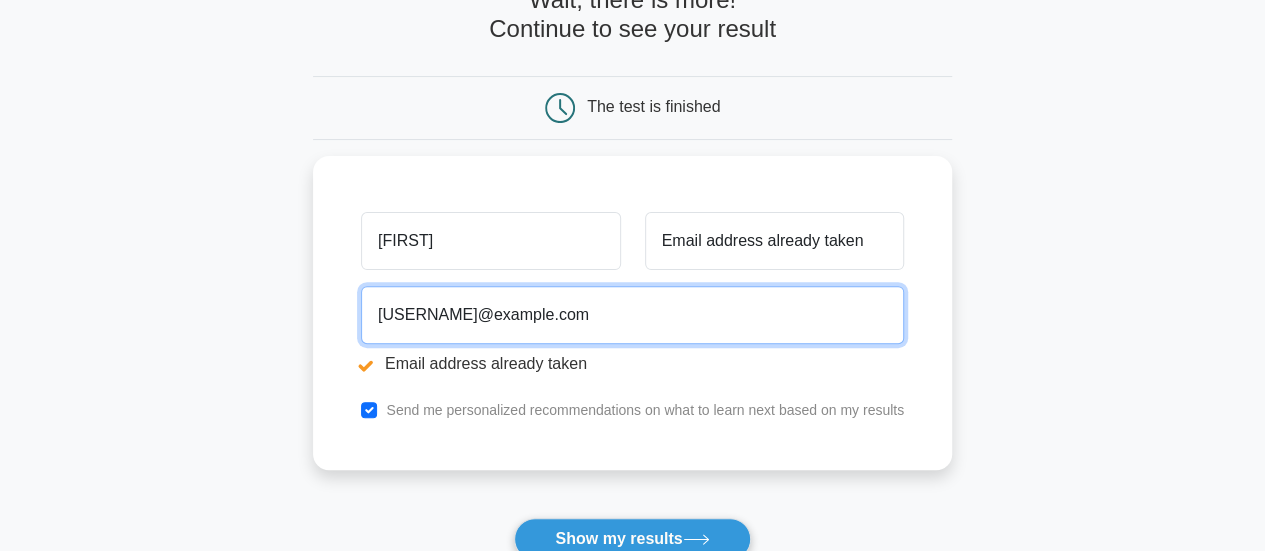 drag, startPoint x: 647, startPoint y: 309, endPoint x: 296, endPoint y: 309, distance: 351 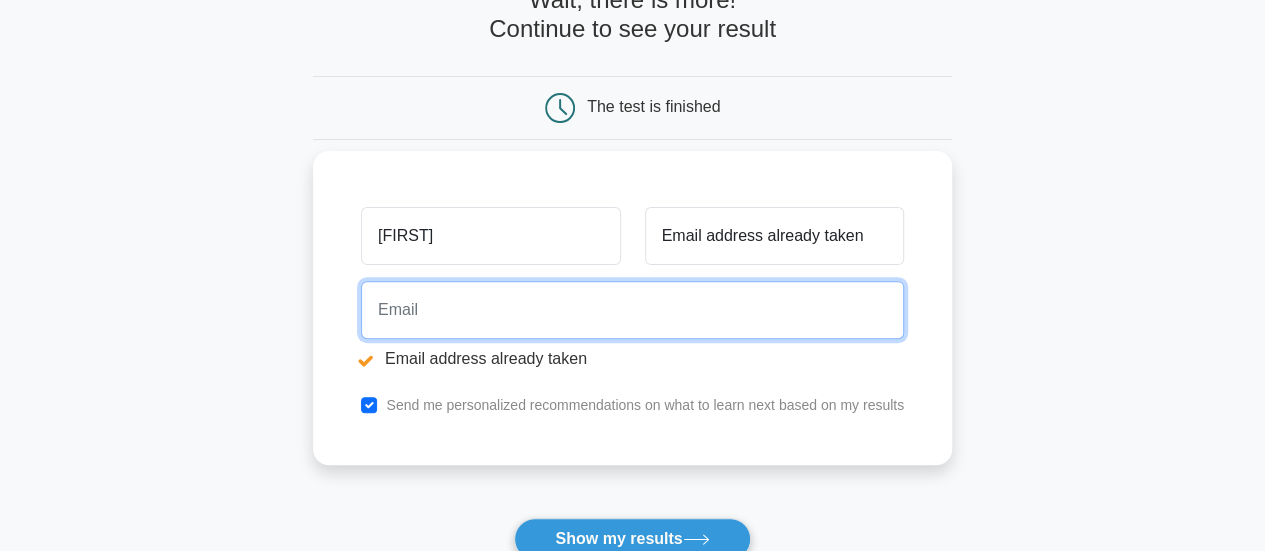 drag, startPoint x: 416, startPoint y: 309, endPoint x: 426, endPoint y: 285, distance: 26 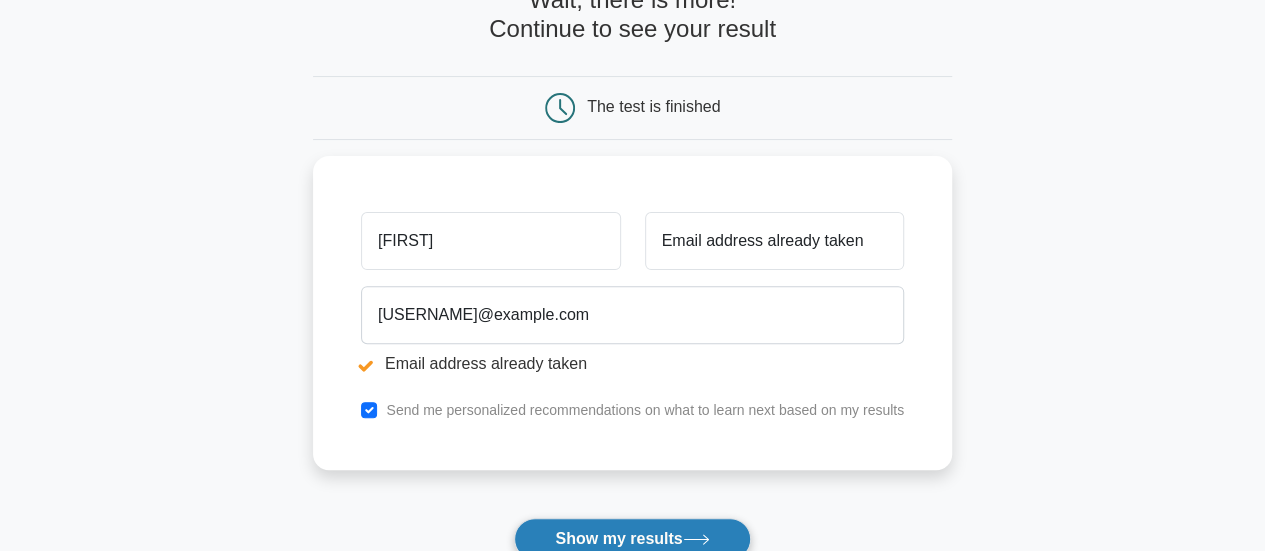 click on "Show my results" at bounding box center [632, 539] 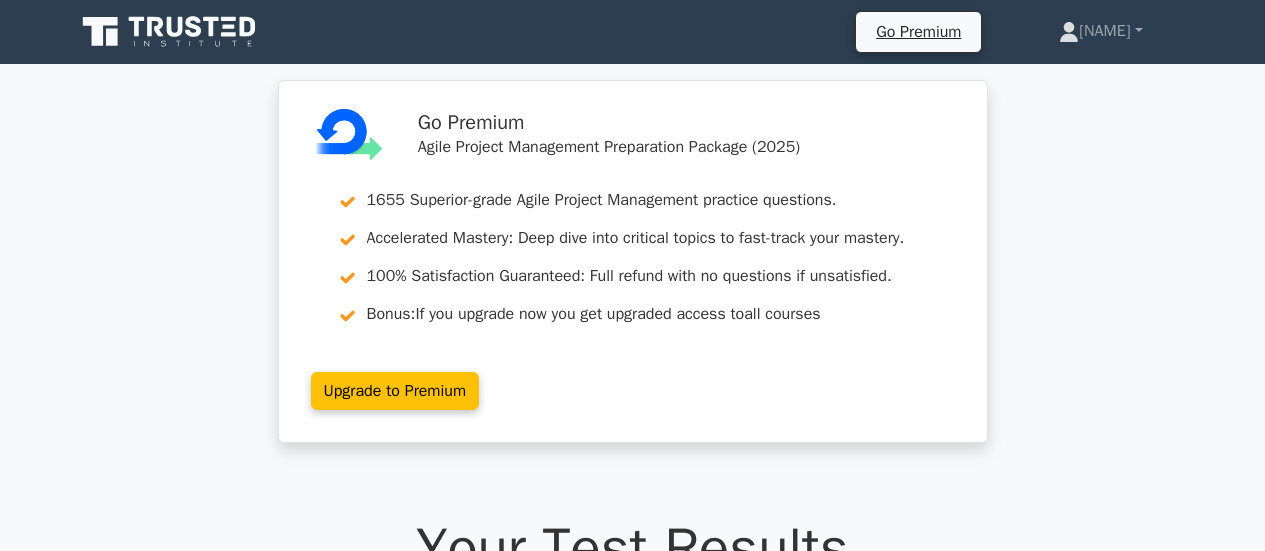 scroll, scrollTop: 0, scrollLeft: 0, axis: both 